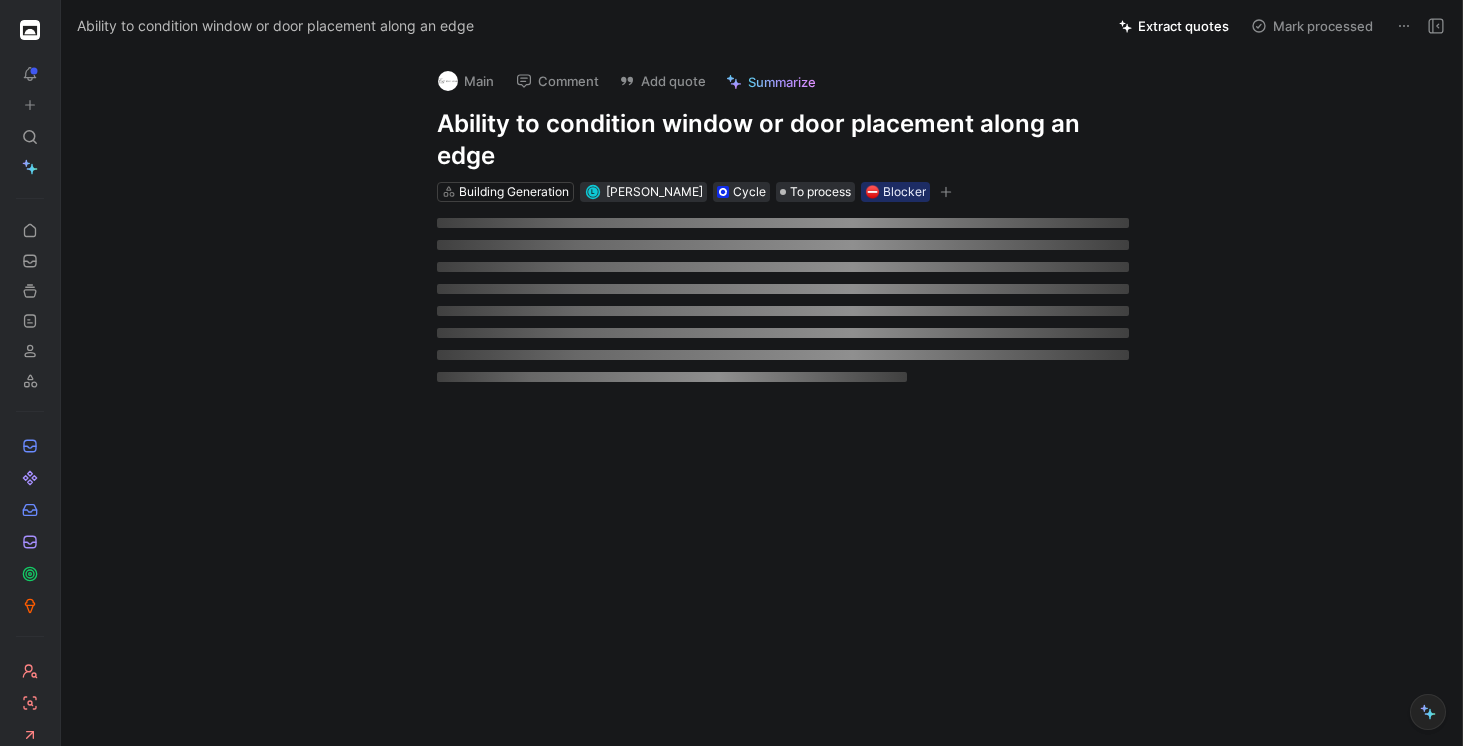 scroll, scrollTop: 0, scrollLeft: 0, axis: both 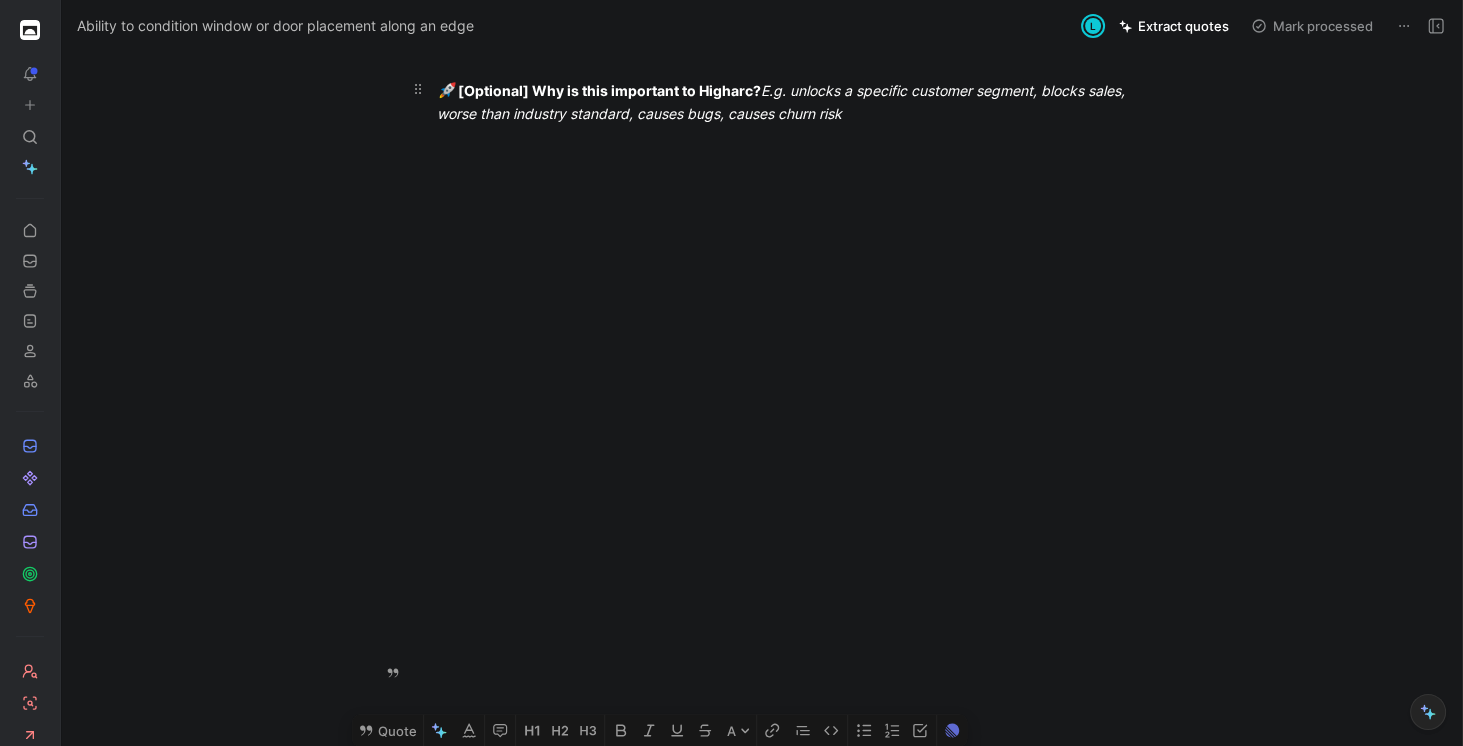 drag, startPoint x: 431, startPoint y: 398, endPoint x: 917, endPoint y: 495, distance: 495.5855 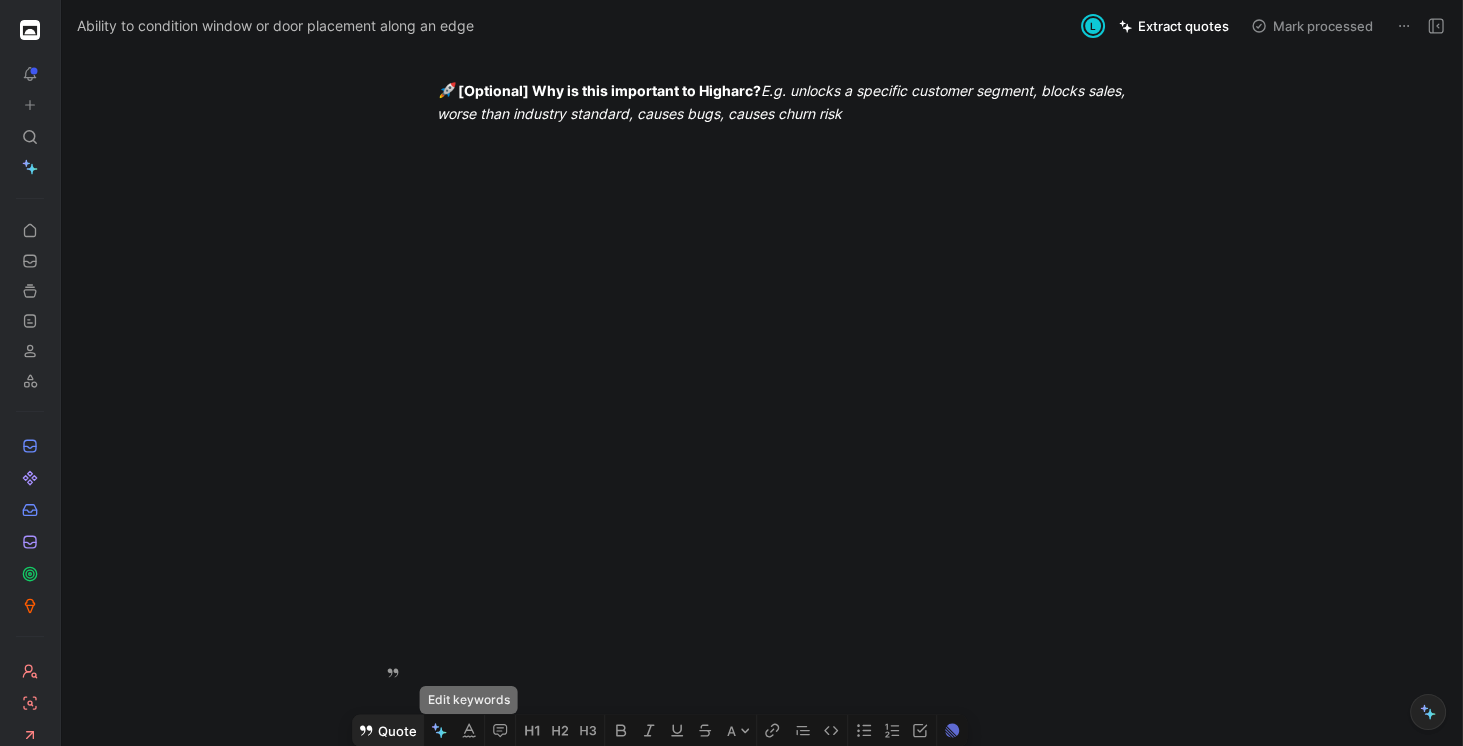 click 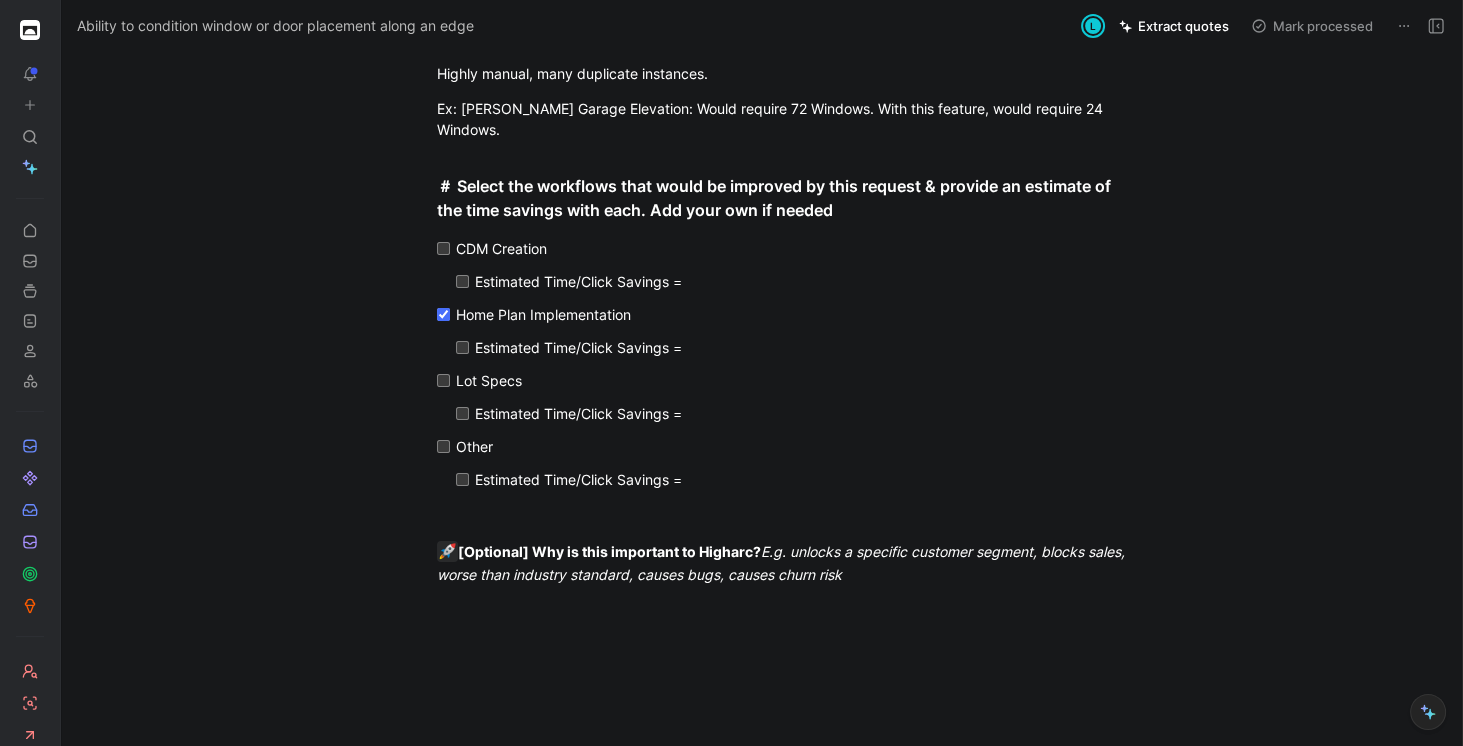 scroll, scrollTop: 0, scrollLeft: 0, axis: both 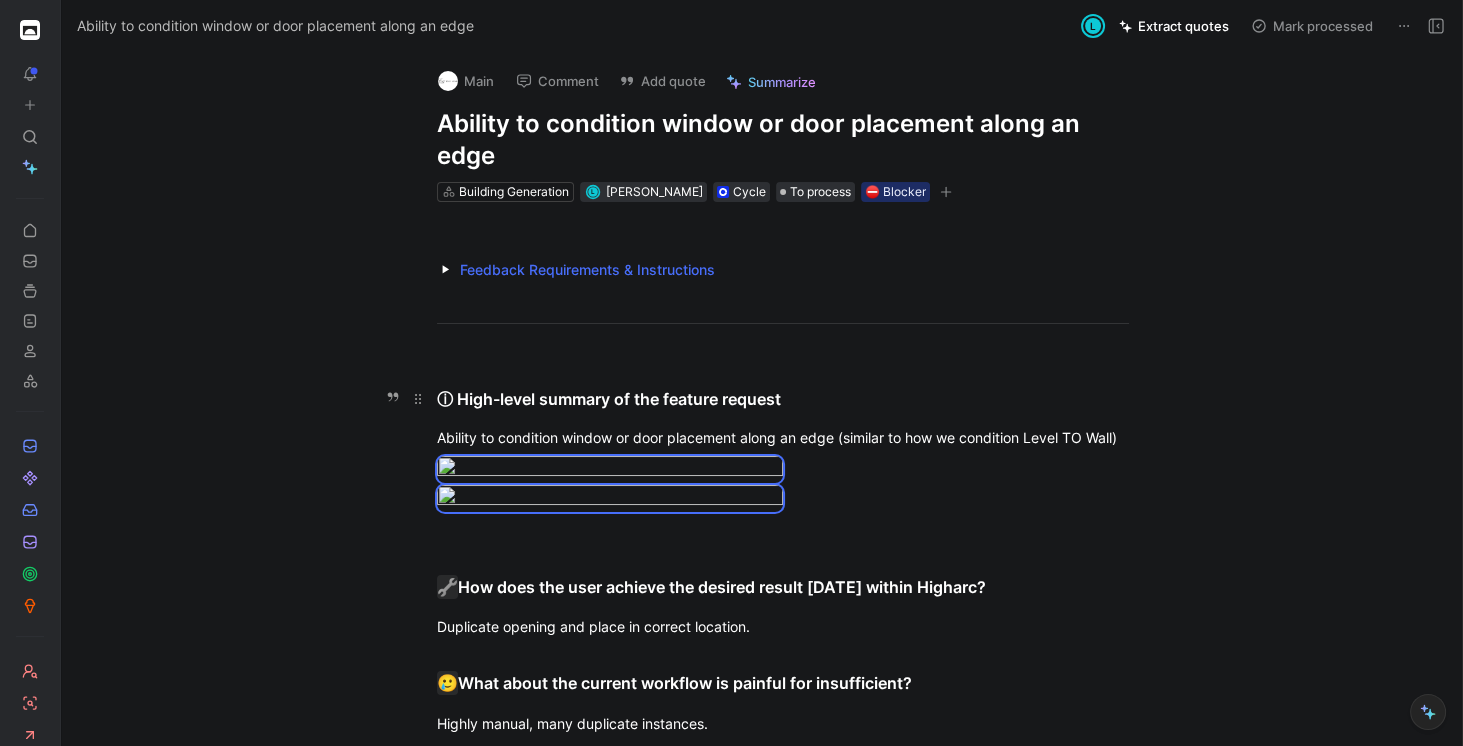 drag, startPoint x: 883, startPoint y: 484, endPoint x: 435, endPoint y: 401, distance: 455.62375 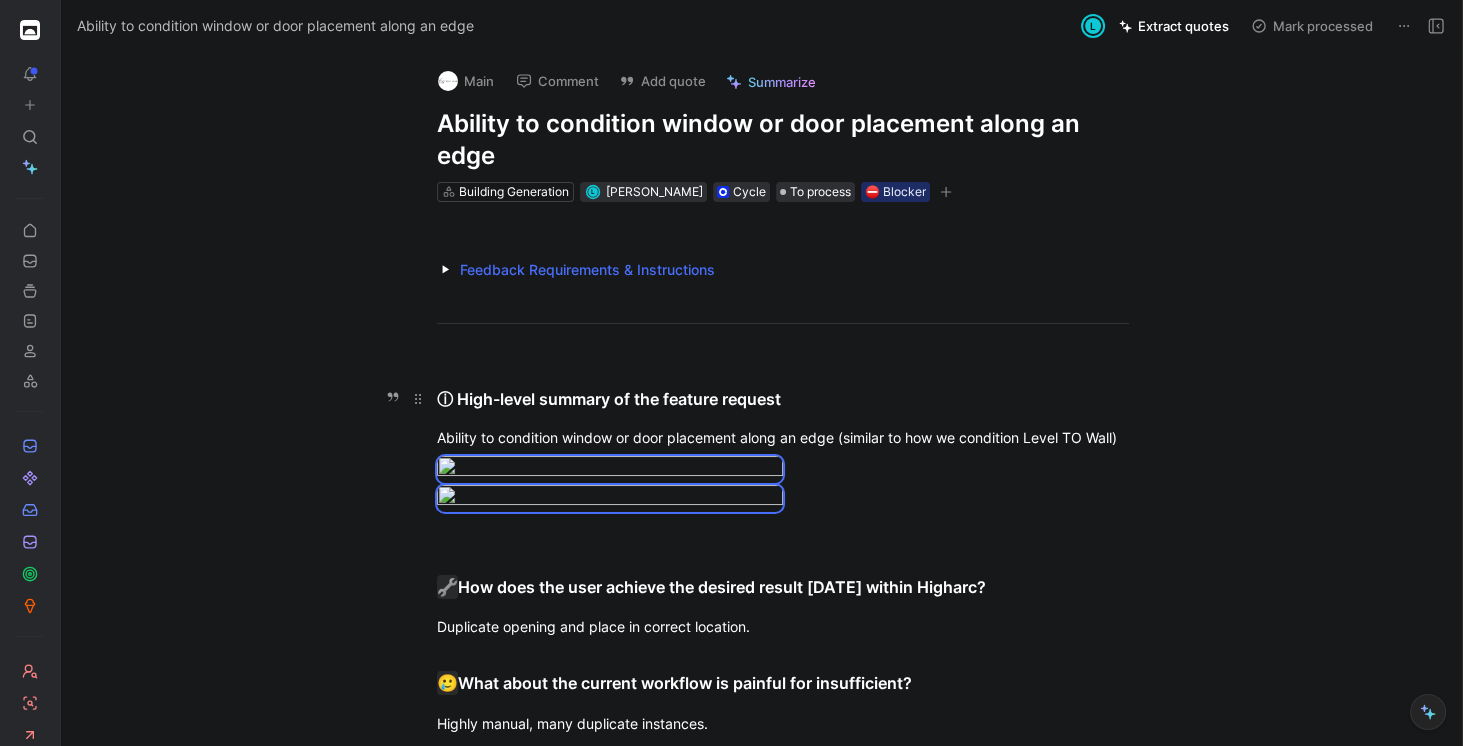 click on "Feedback Requirements & Instructions Select the correct Customer (can be an internal user or an external user) Assign the correct  Product Area  property Assign the correct  Feedback Type  property ⛔ ️ Blocker = For feedback that blocks users from completing a workflow, prevents them from going live or is a condition for payment. 🤕  Painful = For feedback that is painful, severely inefficient, directly conflicting with Higharc’s value props, or incurs tech debt but not blocking the customer in ways described above. 💡  Idea = For feedback that would improve a user’s quality of life  or reduce time spent. Generally adds on to Higharc’s value props. 🎙  User Feedback = Feedback uncovered from user research or general usage, such as feedback from design/usability testing, generative research, etc. 🚪  Churn Risk = Feedback tied to a need or feature that would result in churn if left unaddressed. 🚀 💲 Fill in the prompts to the best of your ability Leave  Status 🔧 🥲 CDM Creation 🚀" at bounding box center [782, 730] 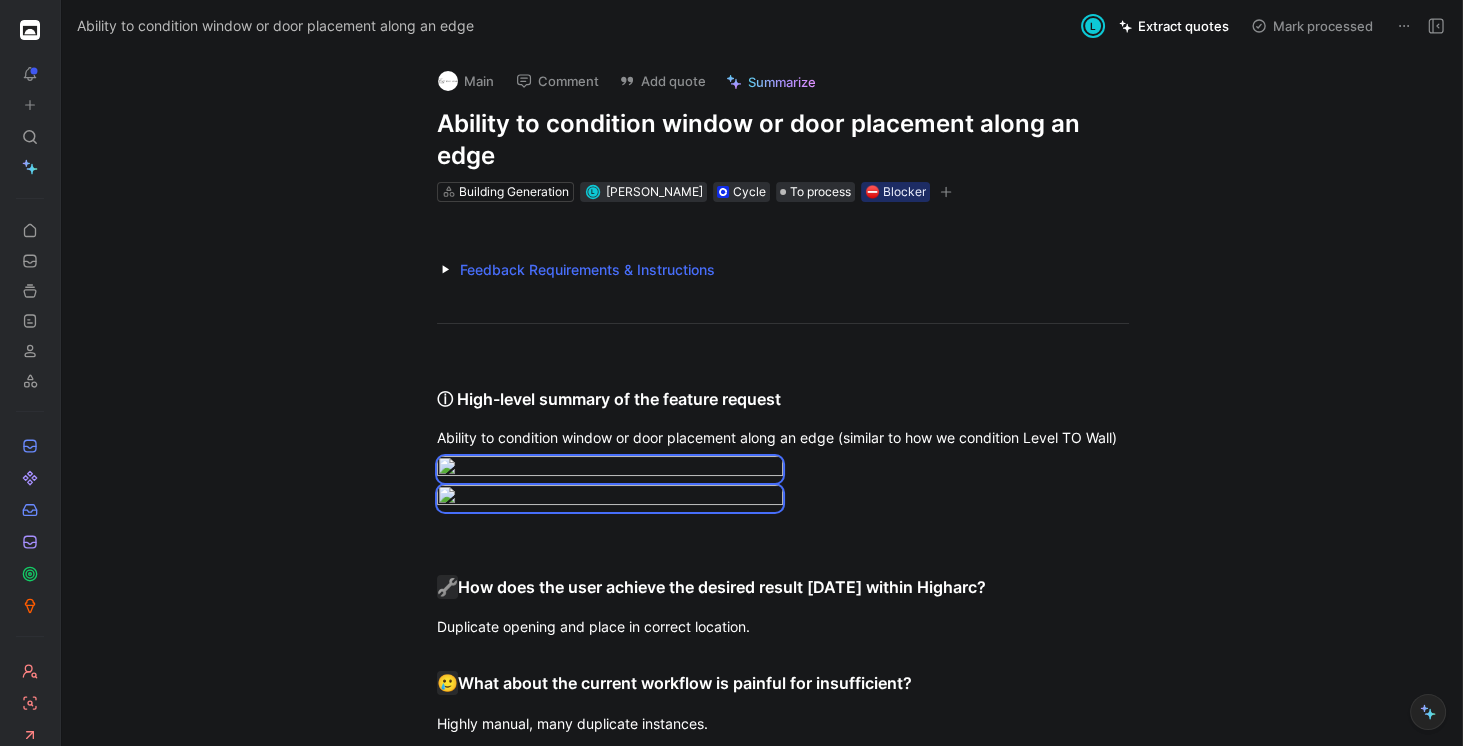 click on "Quote" at bounding box center (387, -219) 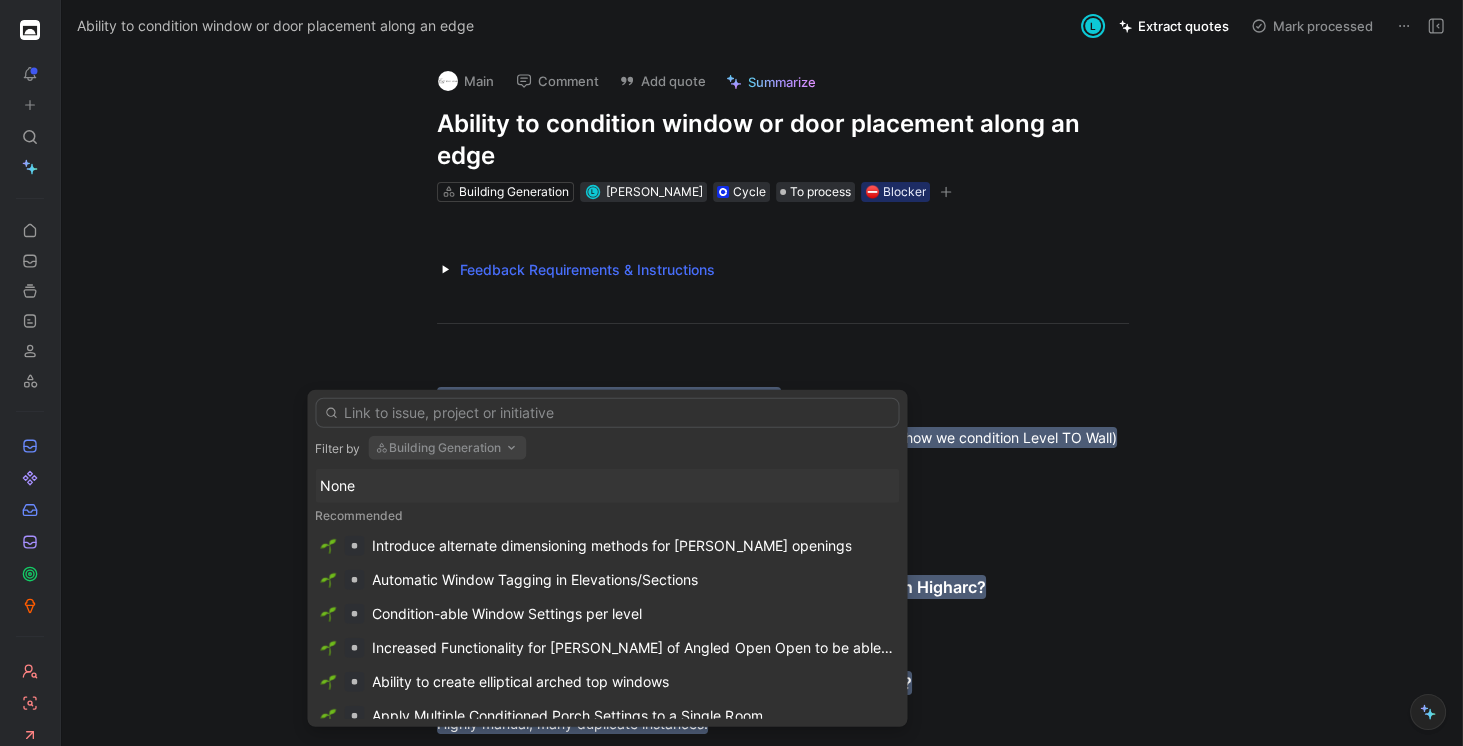 click at bounding box center [607, 413] 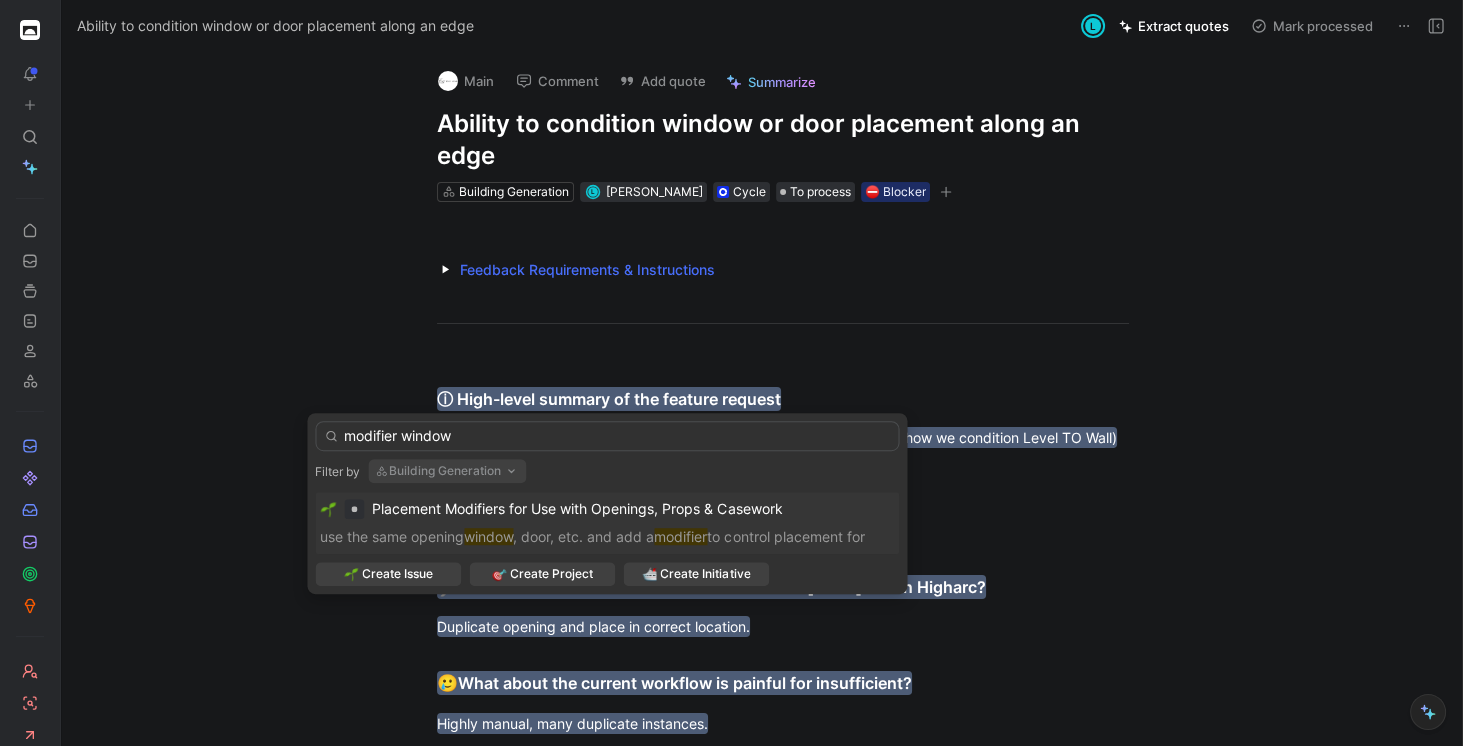 type on "modifier window" 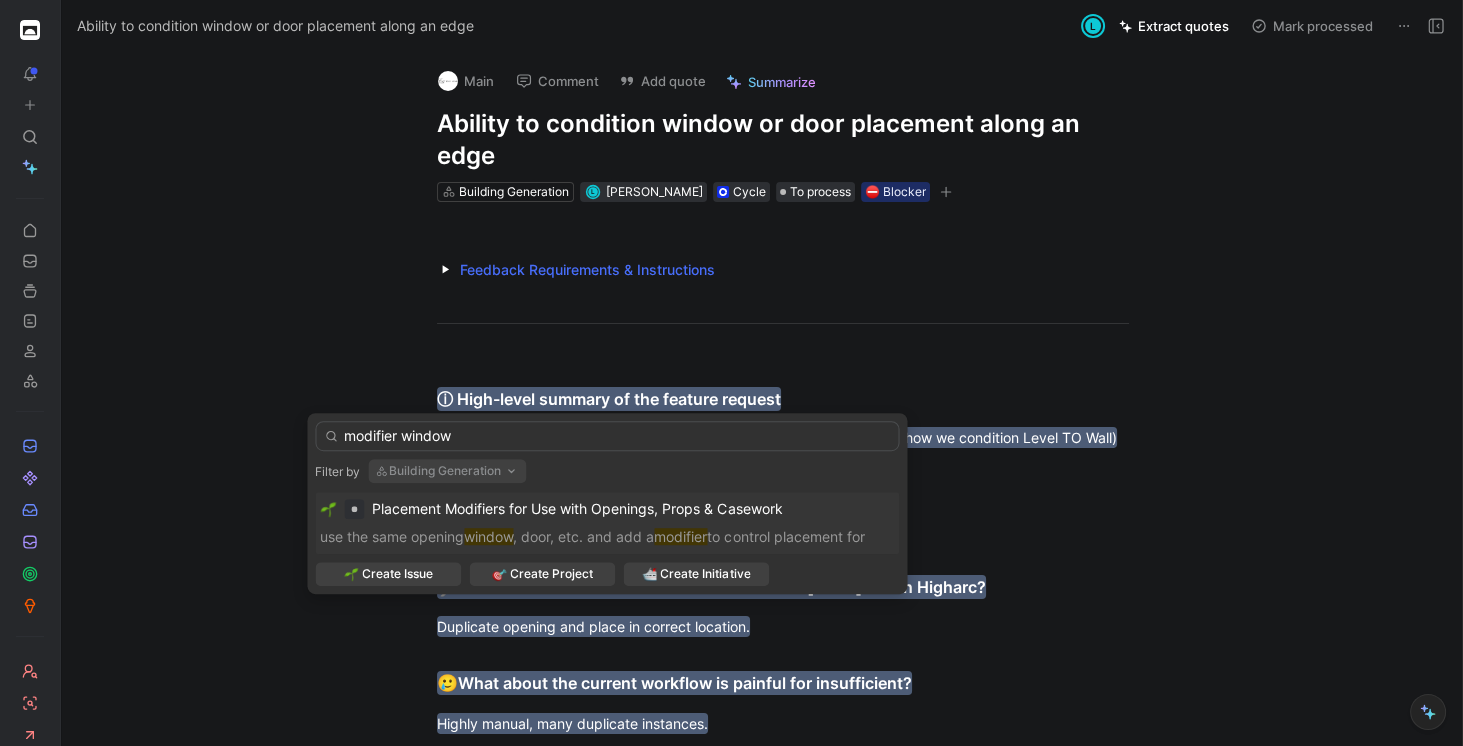 click on "use the same opening  window , door, etc. and add a  modifier  to control placement for" at bounding box center [607, 537] 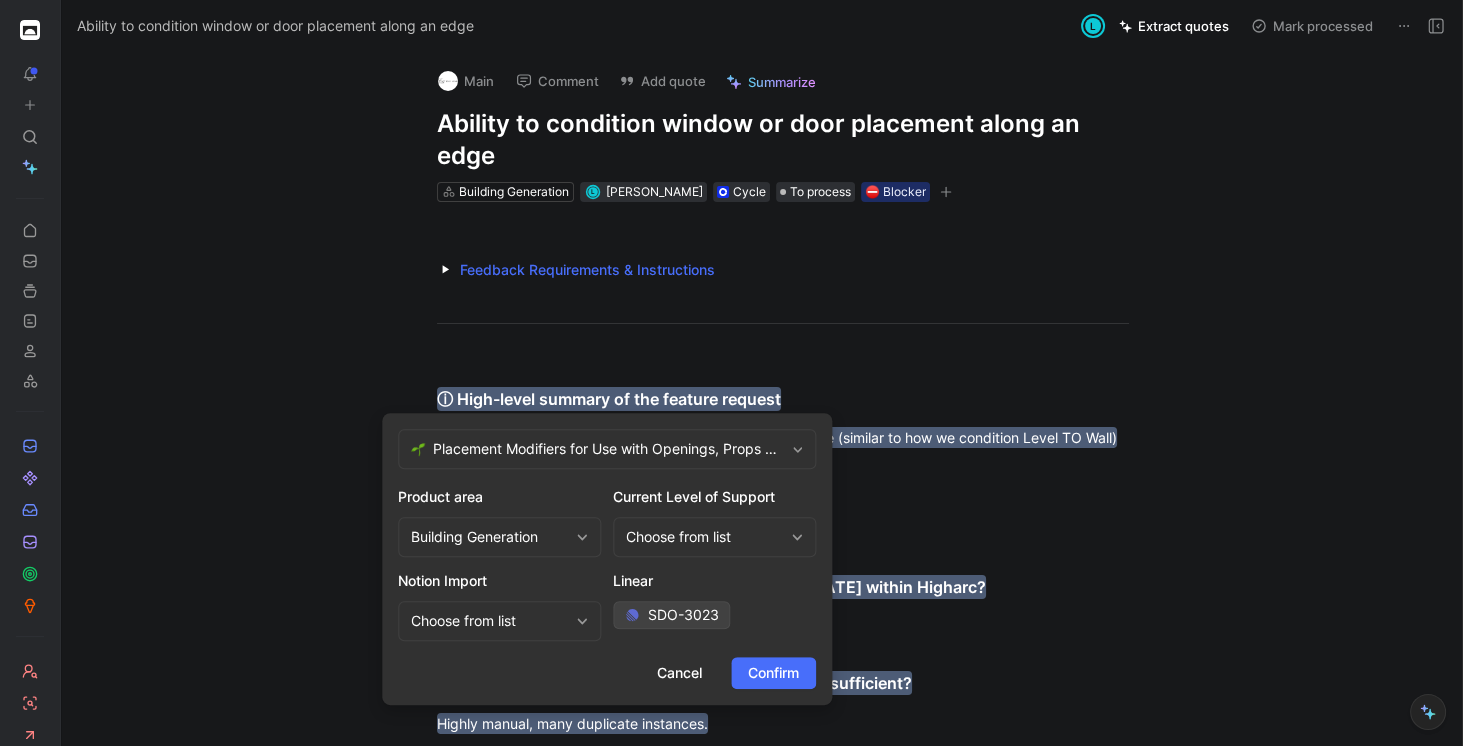 click on "Choose from list" at bounding box center [704, 537] 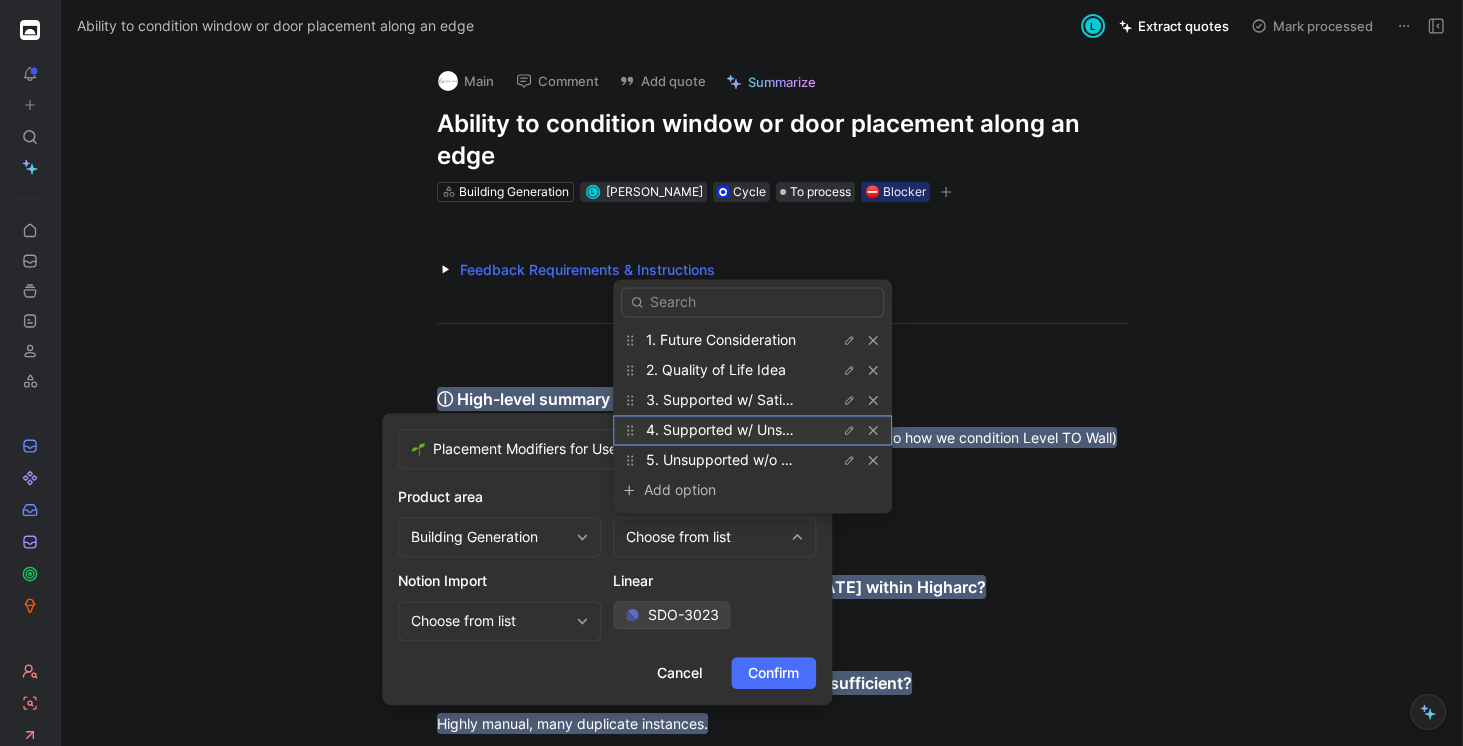 click on "4. Supported w/ Unsatisfactory Workaround" at bounding box center (790, 429) 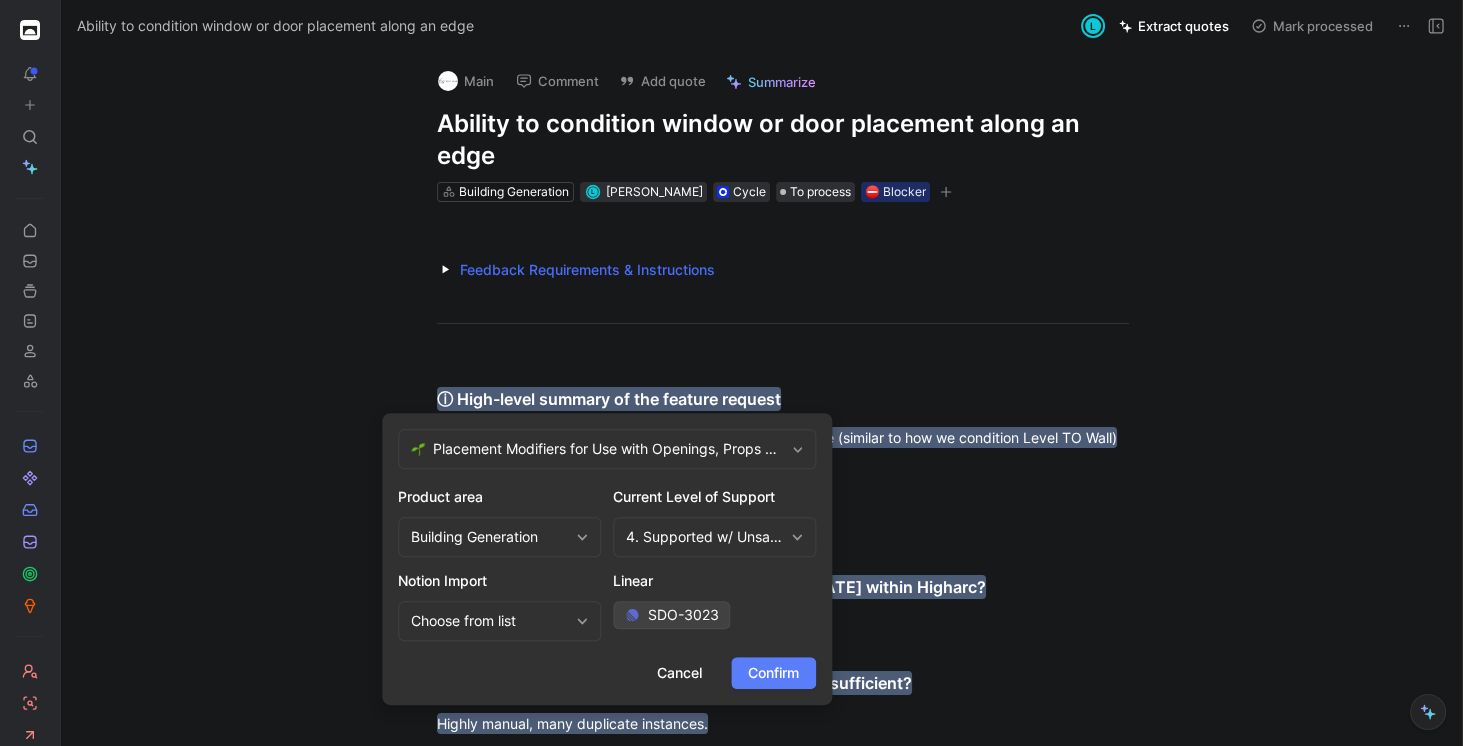 click on "Confirm" at bounding box center [773, 673] 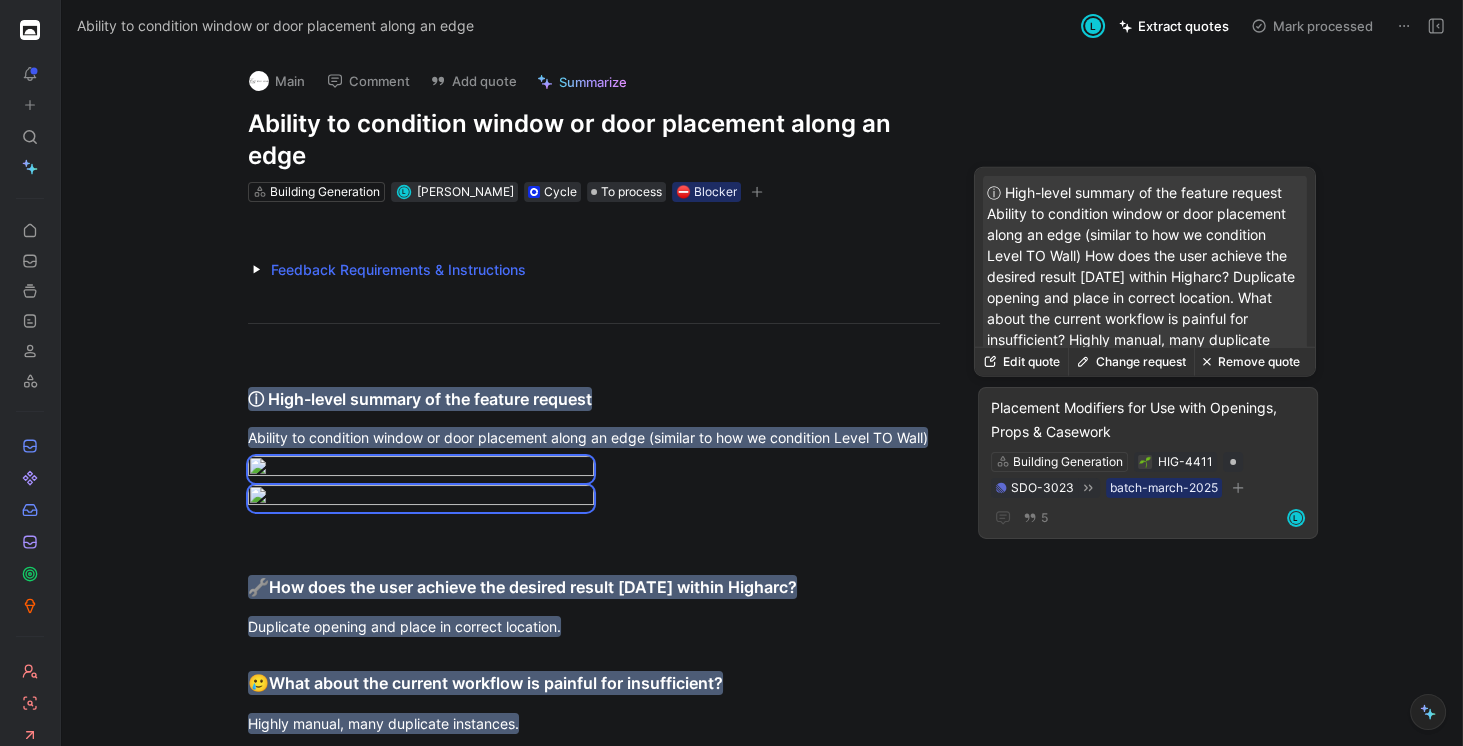 click on "Placement Modifiers for Use with Openings, Props & Casework" at bounding box center (1148, 420) 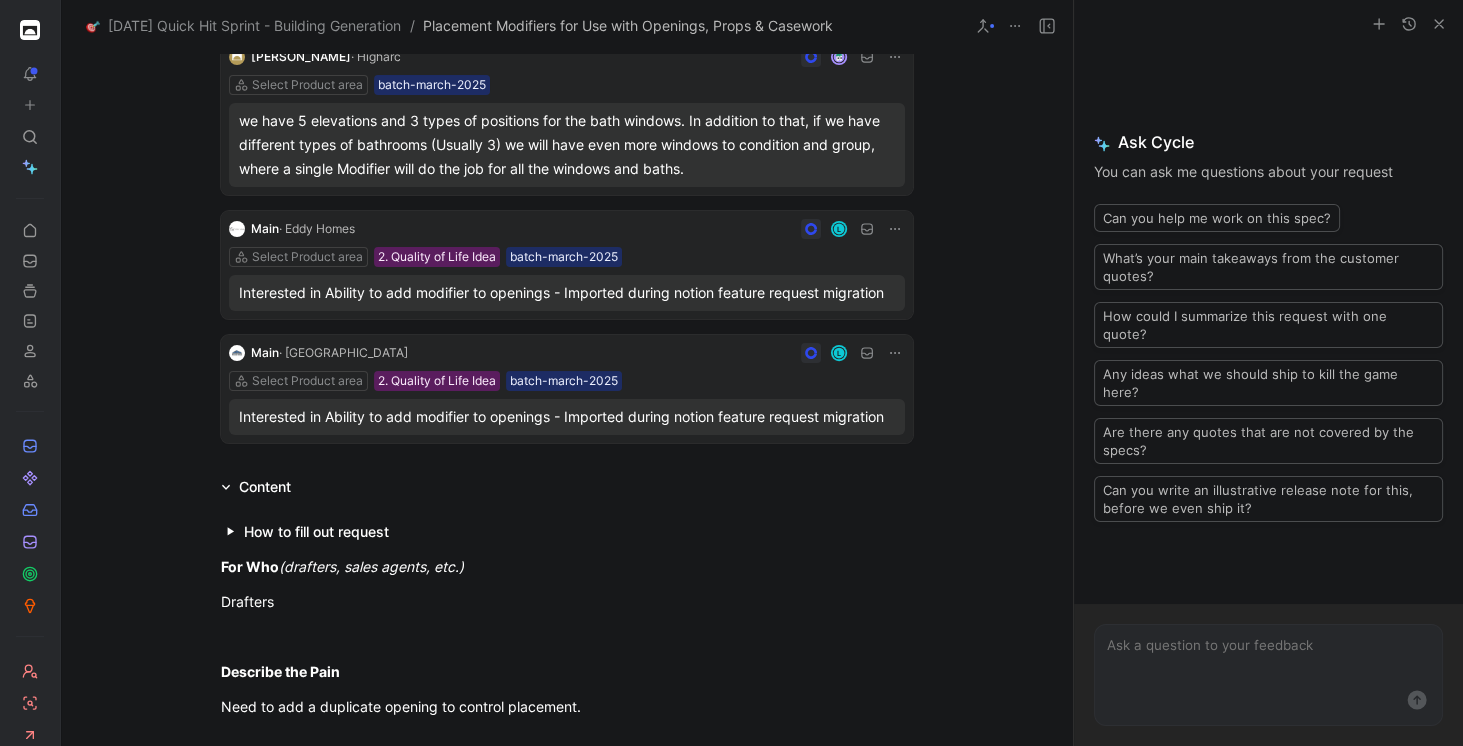 scroll, scrollTop: 0, scrollLeft: 0, axis: both 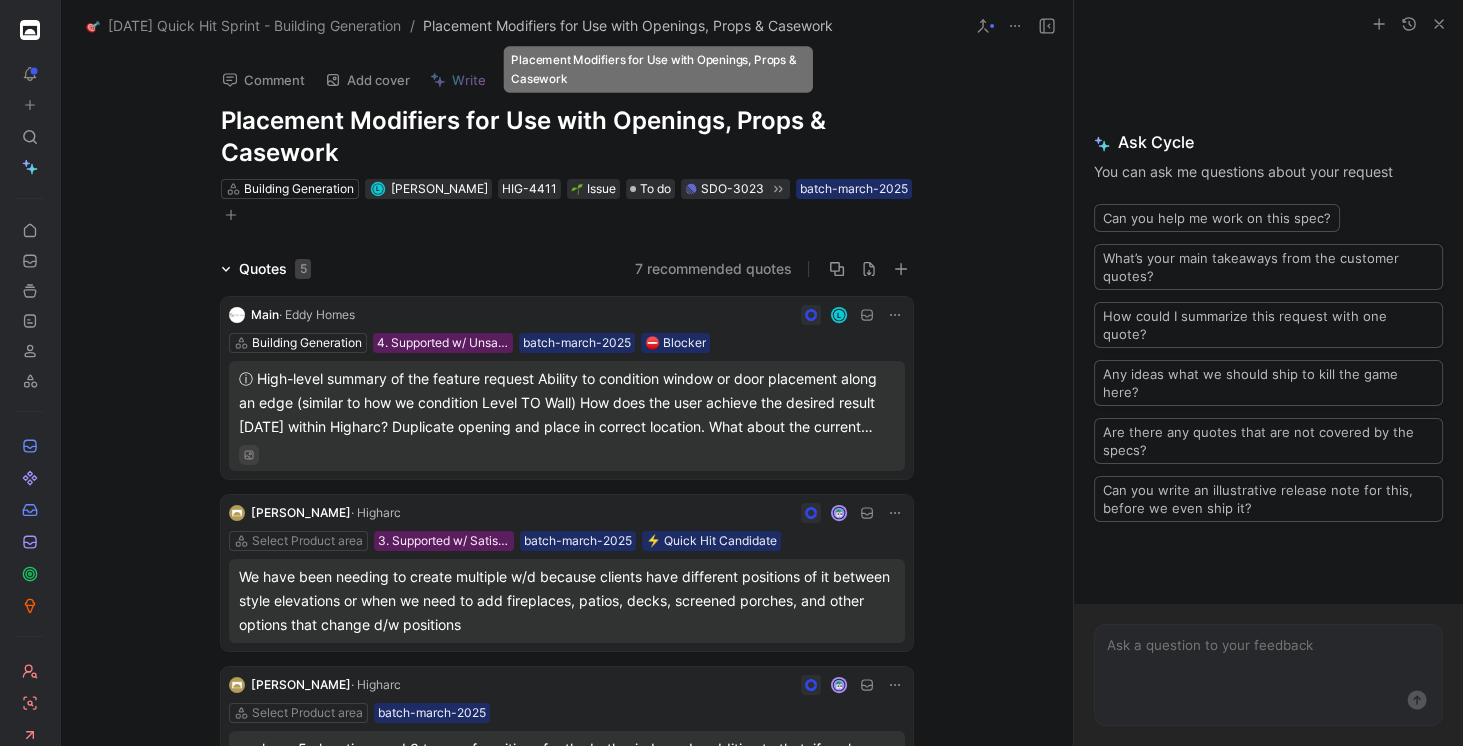 click on "Placement Modifiers for Use with Openings, Props & Casework" at bounding box center (628, 26) 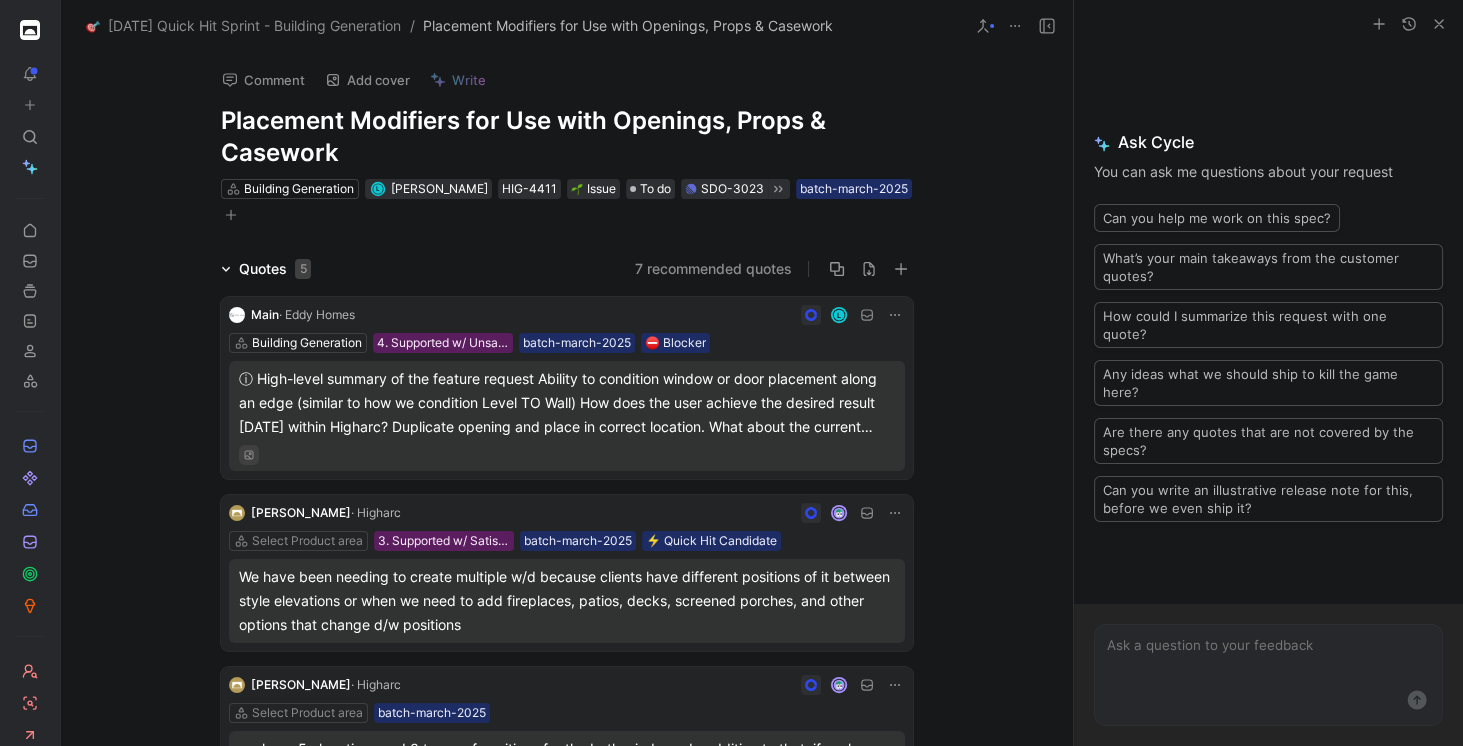 click on "Placement Modifiers for Use with Openings, Props & Casework" at bounding box center (567, 137) 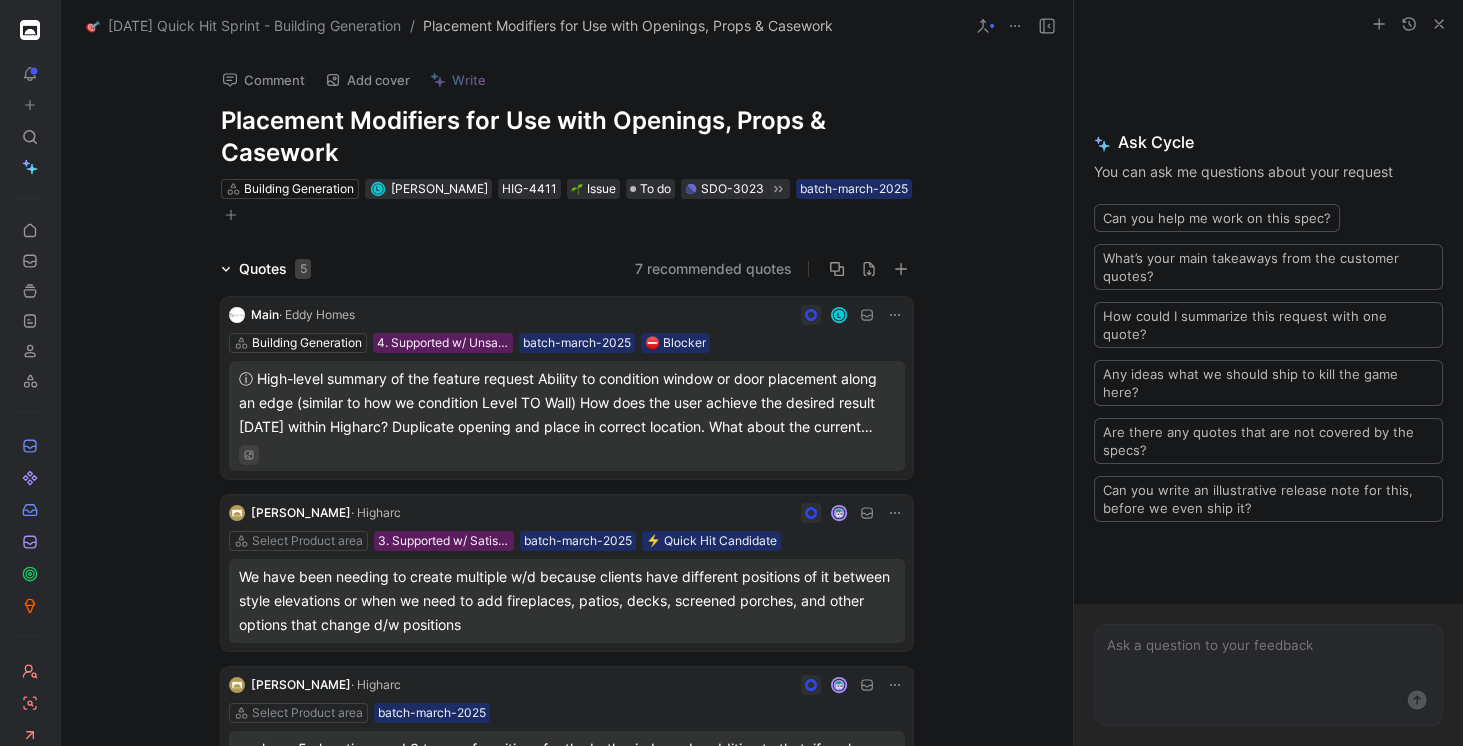 click on "Placement Modifiers for Use with Openings, Props & Casework" at bounding box center (567, 137) 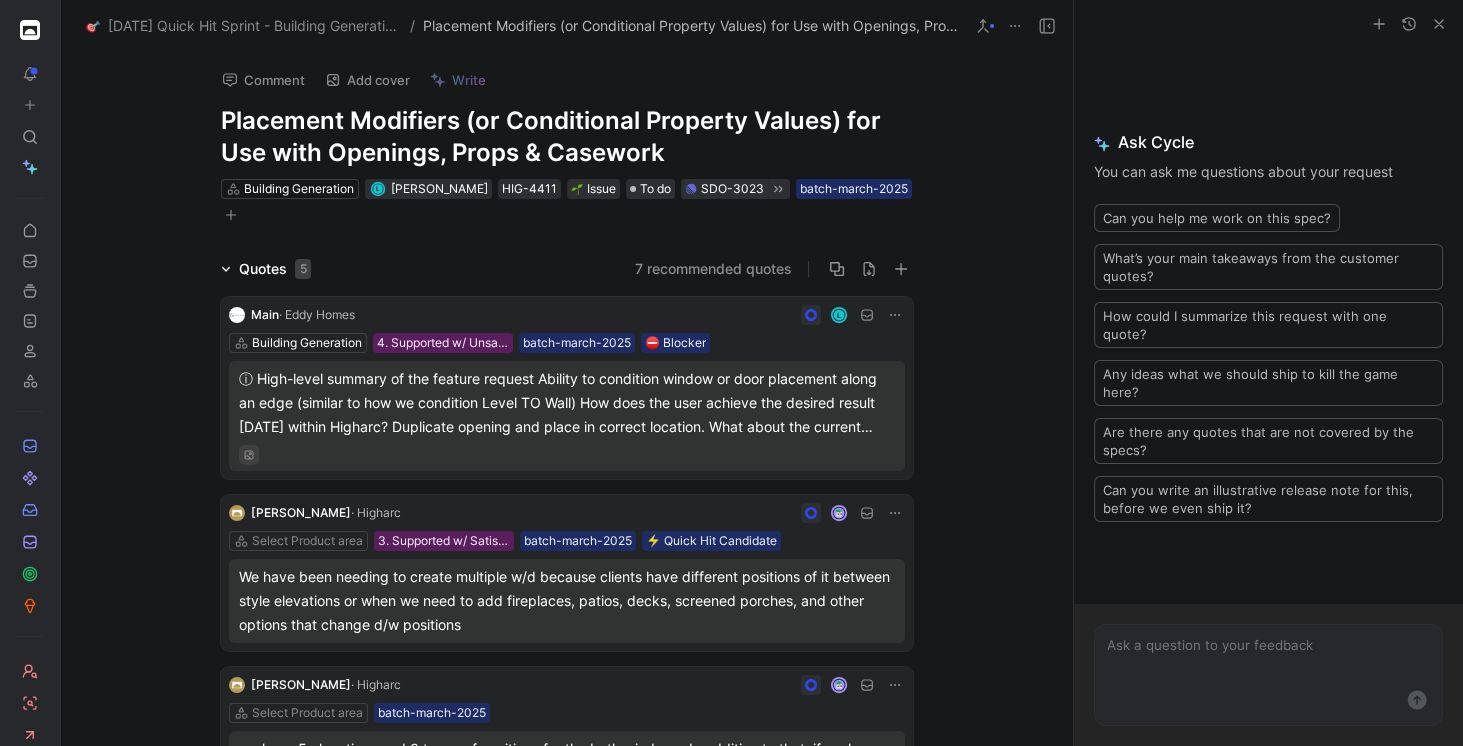drag, startPoint x: 336, startPoint y: 150, endPoint x: 220, endPoint y: 150, distance: 116 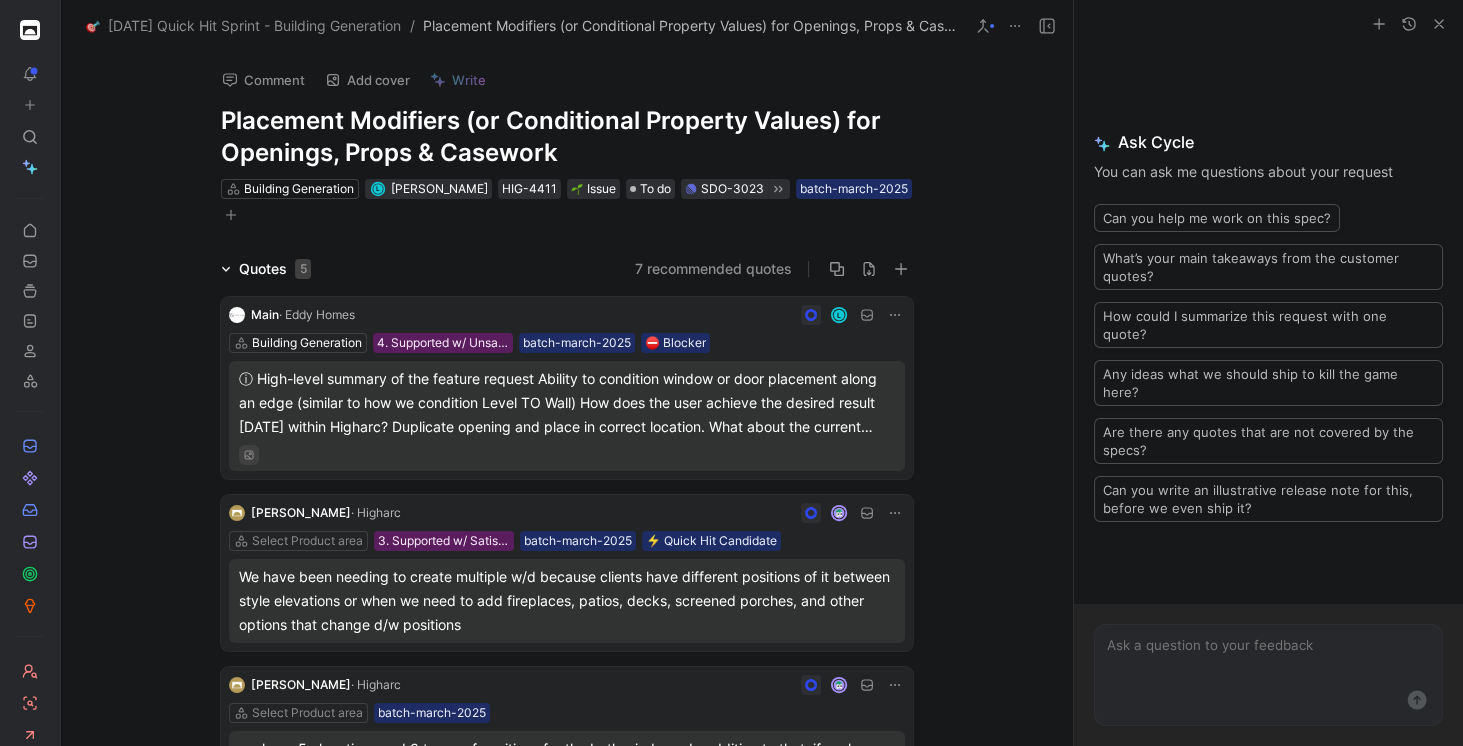 click on "Main  · Eddy Homes L Building Generation 4. Supported w/ Unsatisfactory Workaround batch-march-2025 ⛔️ Blocker [PERSON_NAME]  · Higharc Select Product area 3. Supported w/ Satisfactory Workaround batch-march-2025 ⚡️ Quick Hit Candidate We have been needing to create multiple w/d because clients have different positions of it between style elevations or when we need to add fireplaces, patios, decks, screened porches, and other options that change d/w positions [PERSON_NAME]  · Higharc Select Product area batch-march-2025 we have 5 elevations and 3 types of positions for the bath windows. In addition to that, if we have different types of bathrooms (Usually 3) we will have even more windows to condition and group, where a single Modifier will do the job for all the windows and baths.   Main  · Eddy Homes L Select Product area 2. Quality of Life Idea batch-march-2025 Interested in Ability to add modifier to openings - Imported during notion feature request migration Main  · [GEOGRAPHIC_DATA] L" at bounding box center [567, 680] 